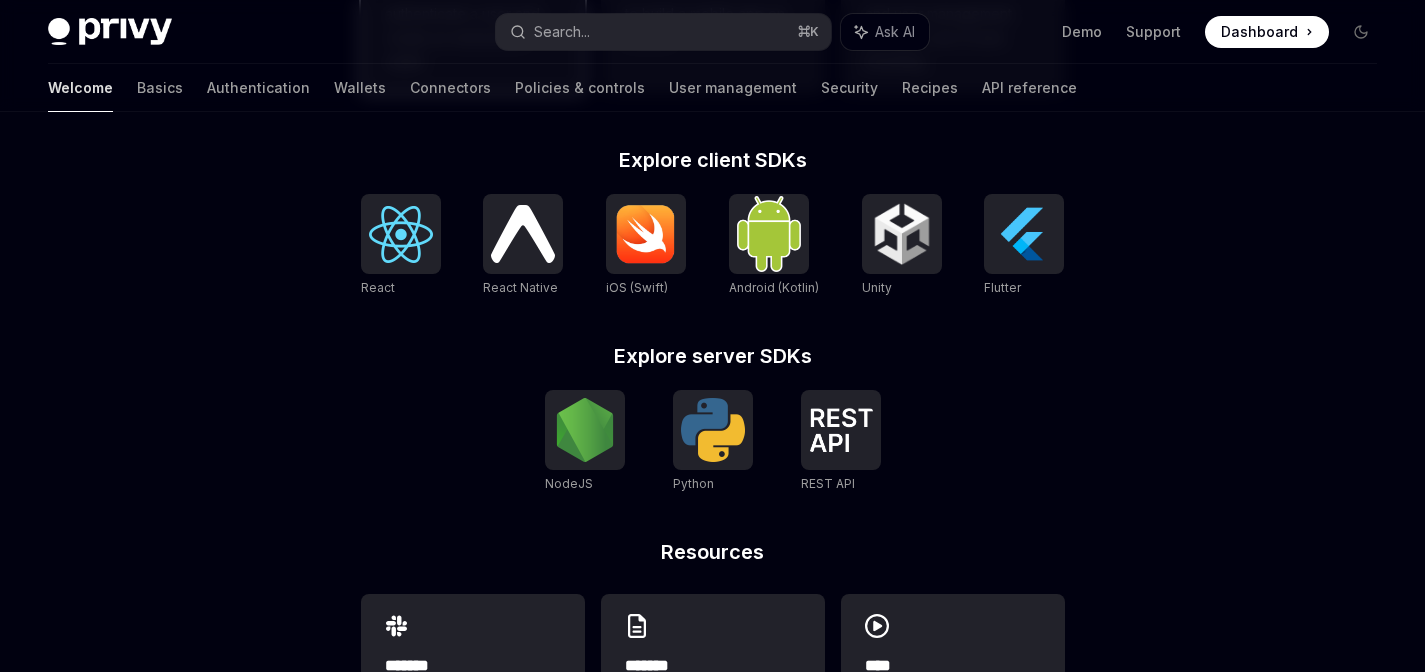 scroll, scrollTop: 918, scrollLeft: 0, axis: vertical 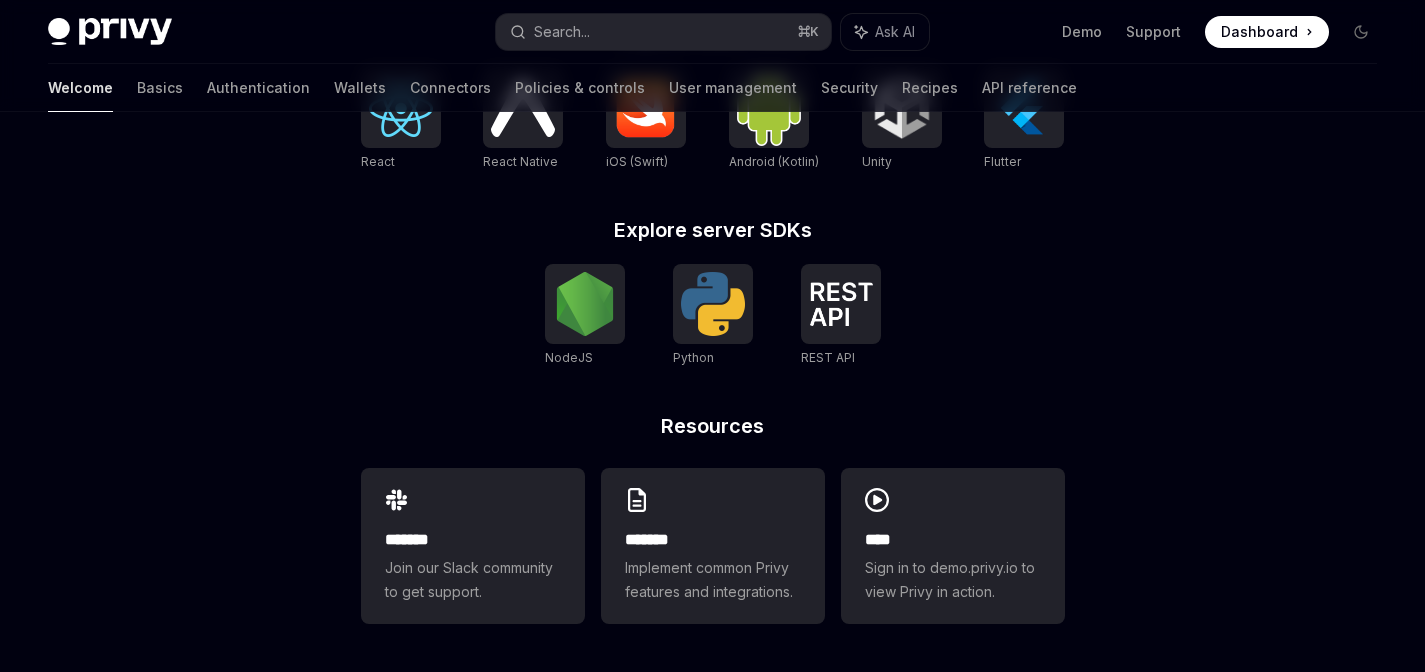 click at bounding box center (585, 304) 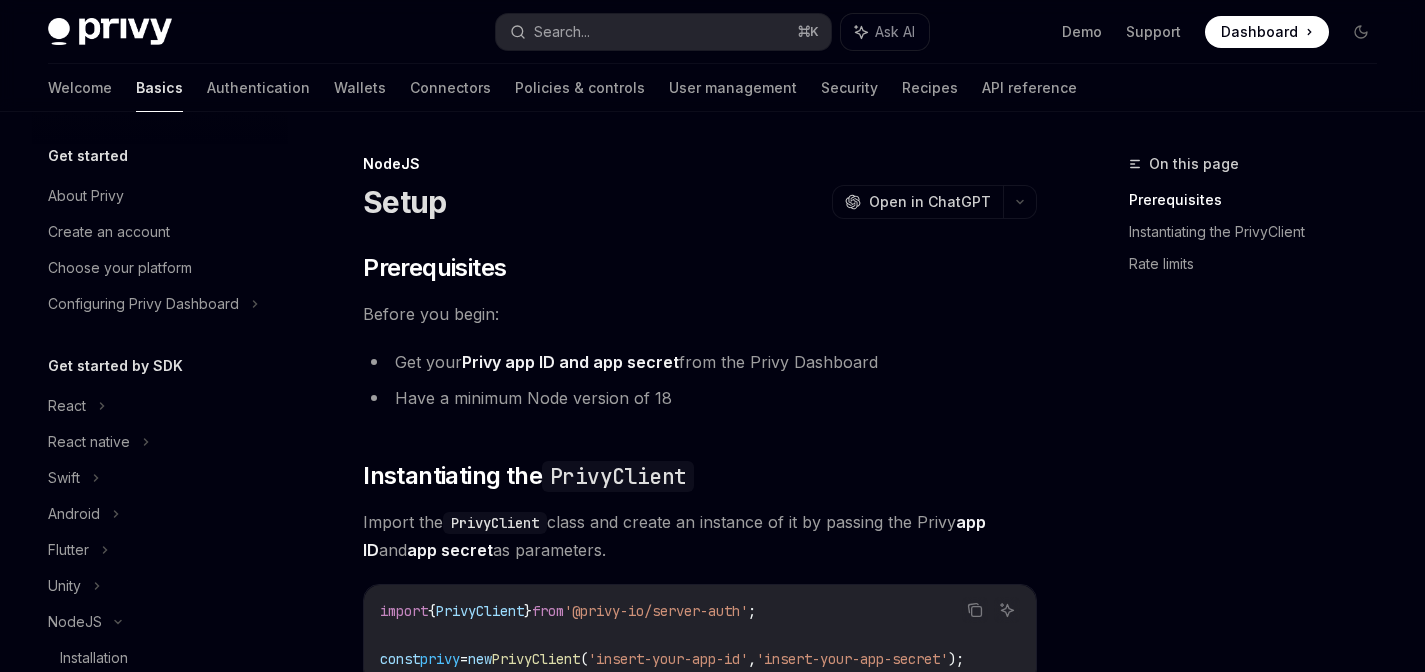 scroll, scrollTop: 0, scrollLeft: 0, axis: both 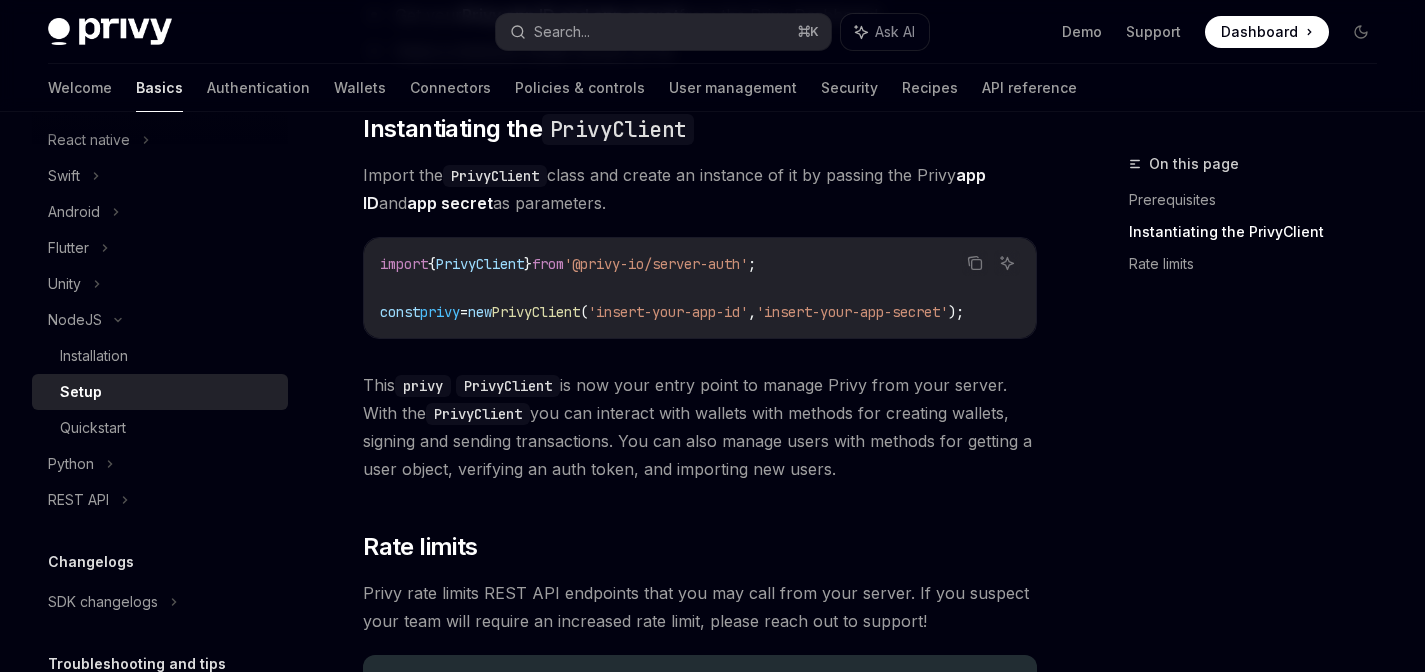 drag, startPoint x: 694, startPoint y: 336, endPoint x: 866, endPoint y: 340, distance: 172.04651 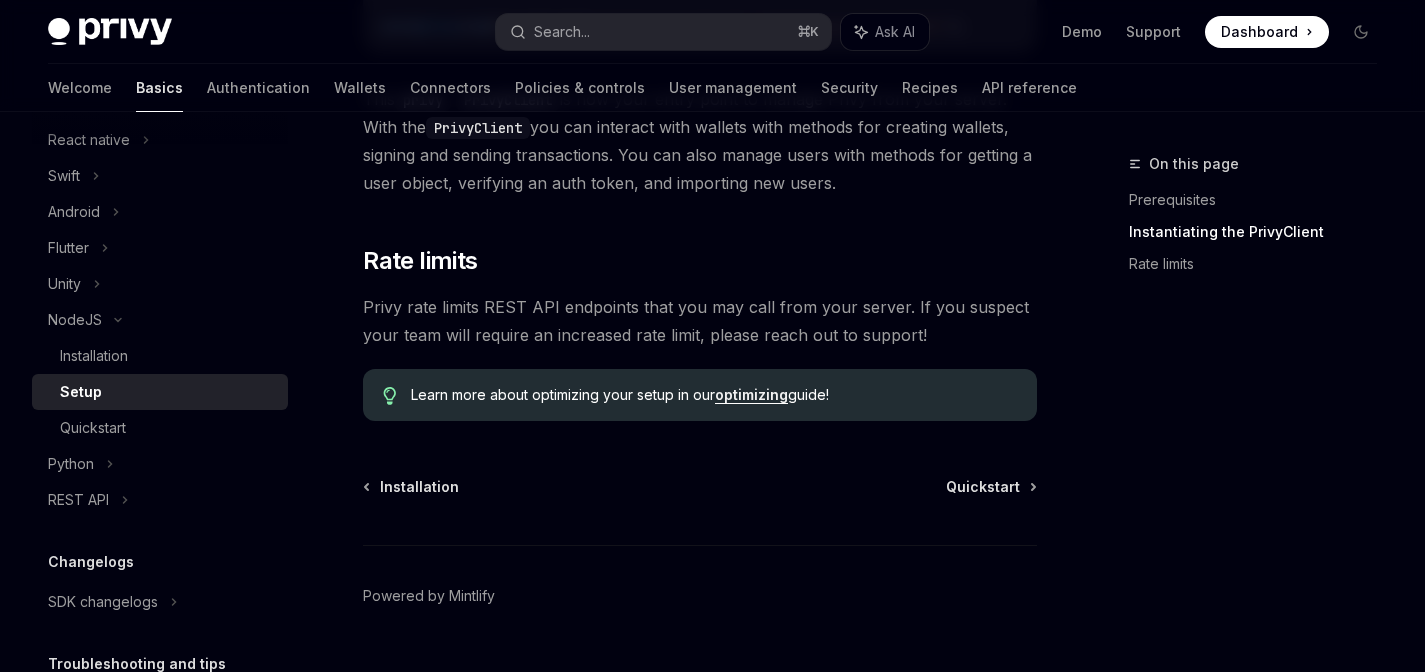 scroll, scrollTop: 687, scrollLeft: 0, axis: vertical 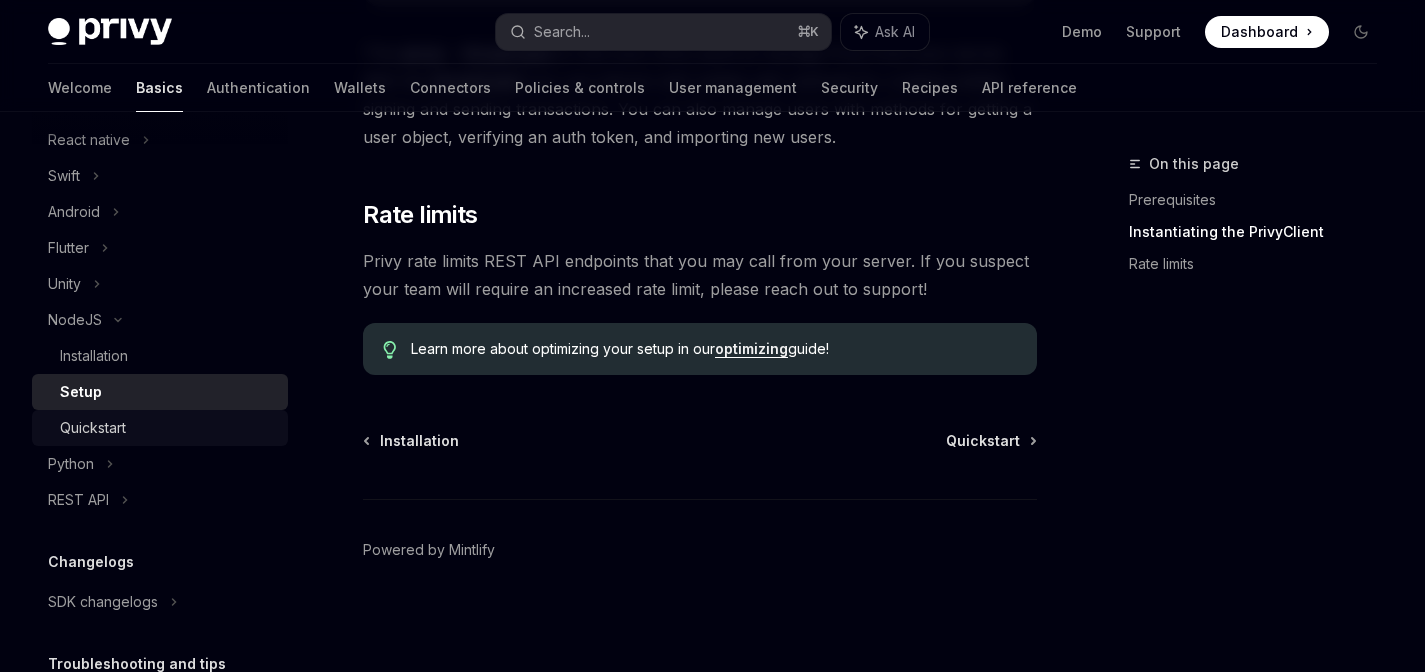 click on "Quickstart" at bounding box center (168, 428) 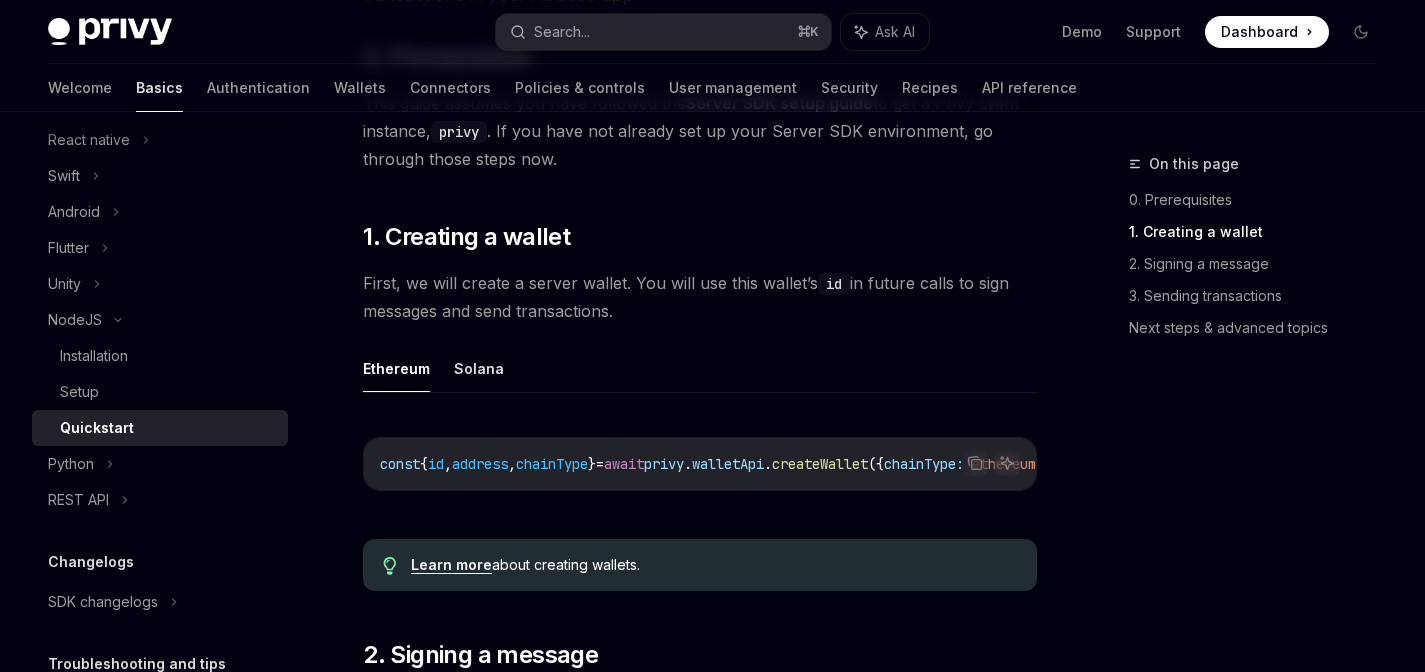 scroll, scrollTop: 393, scrollLeft: 0, axis: vertical 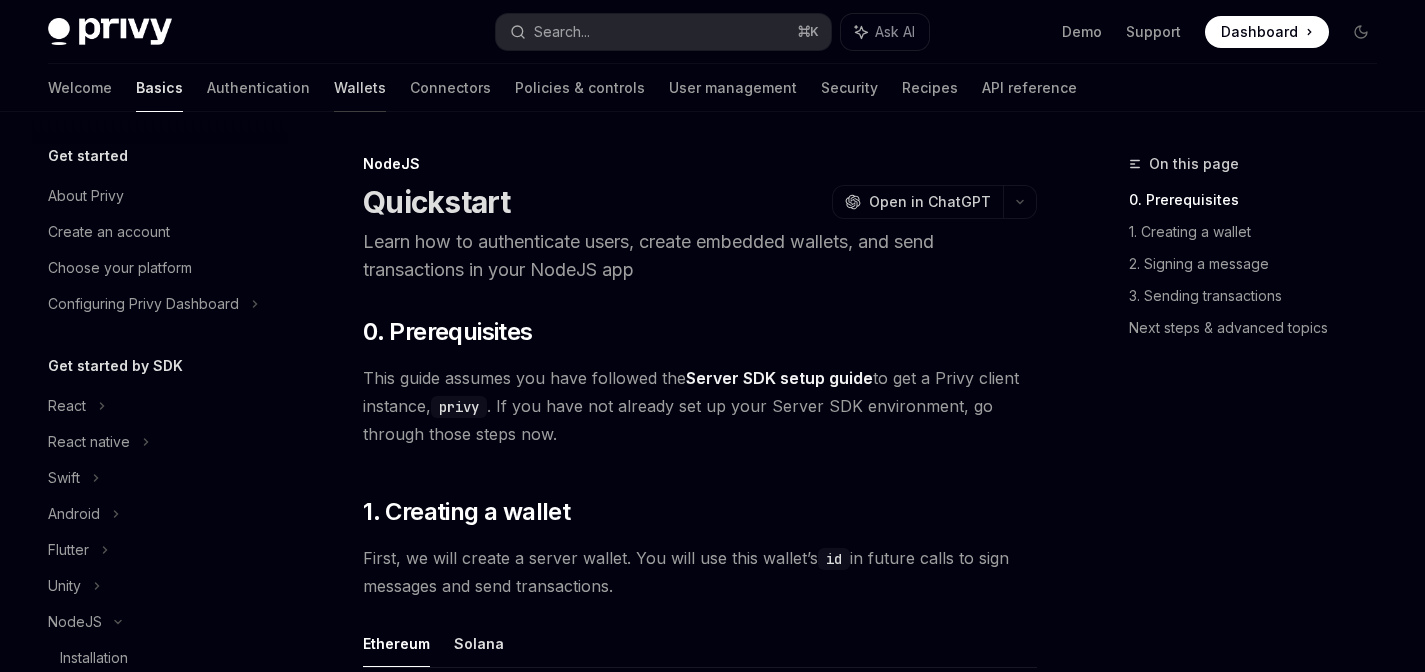 click on "Wallets" at bounding box center (360, 88) 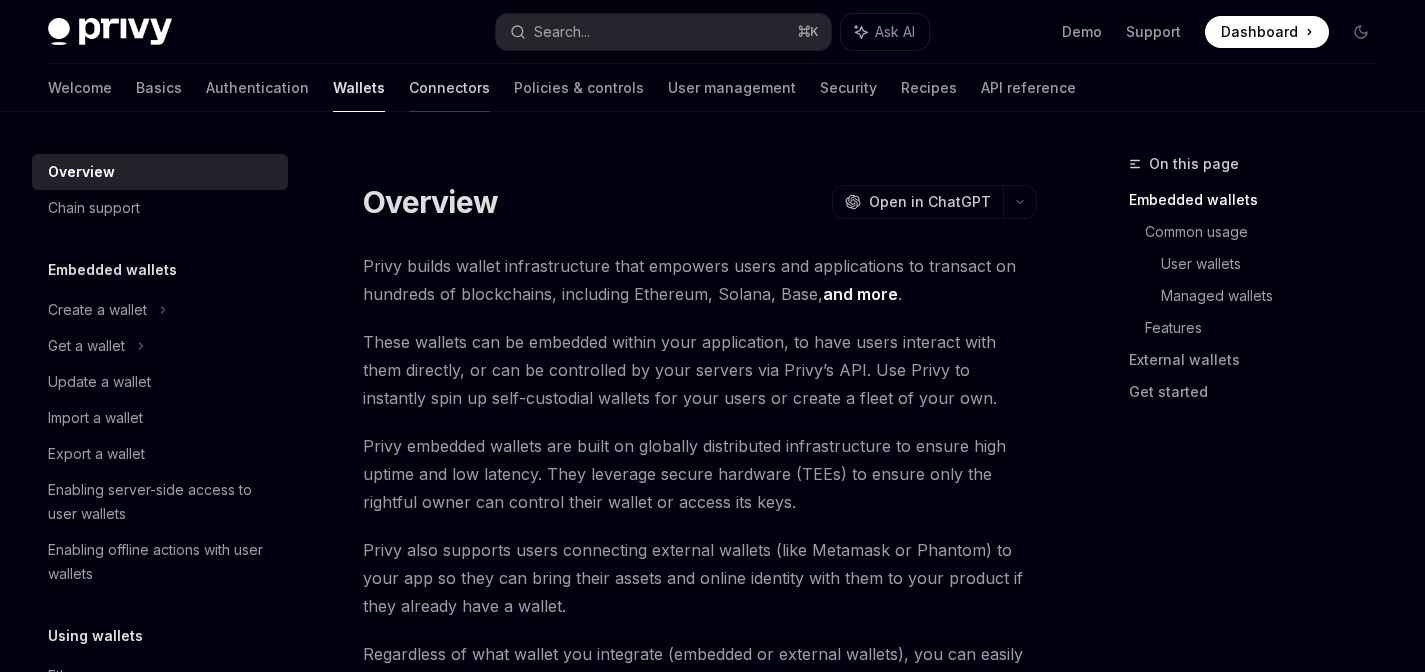 click on "Connectors" at bounding box center (449, 88) 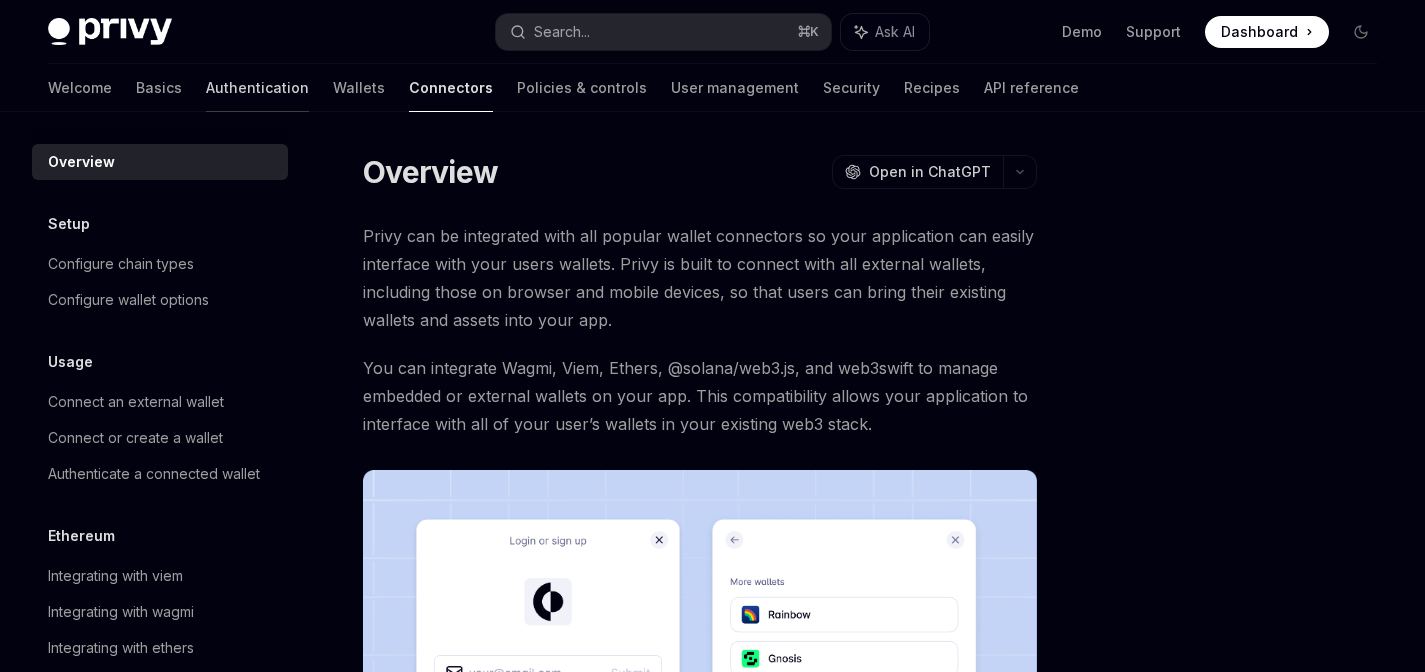 click on "Authentication" at bounding box center [257, 88] 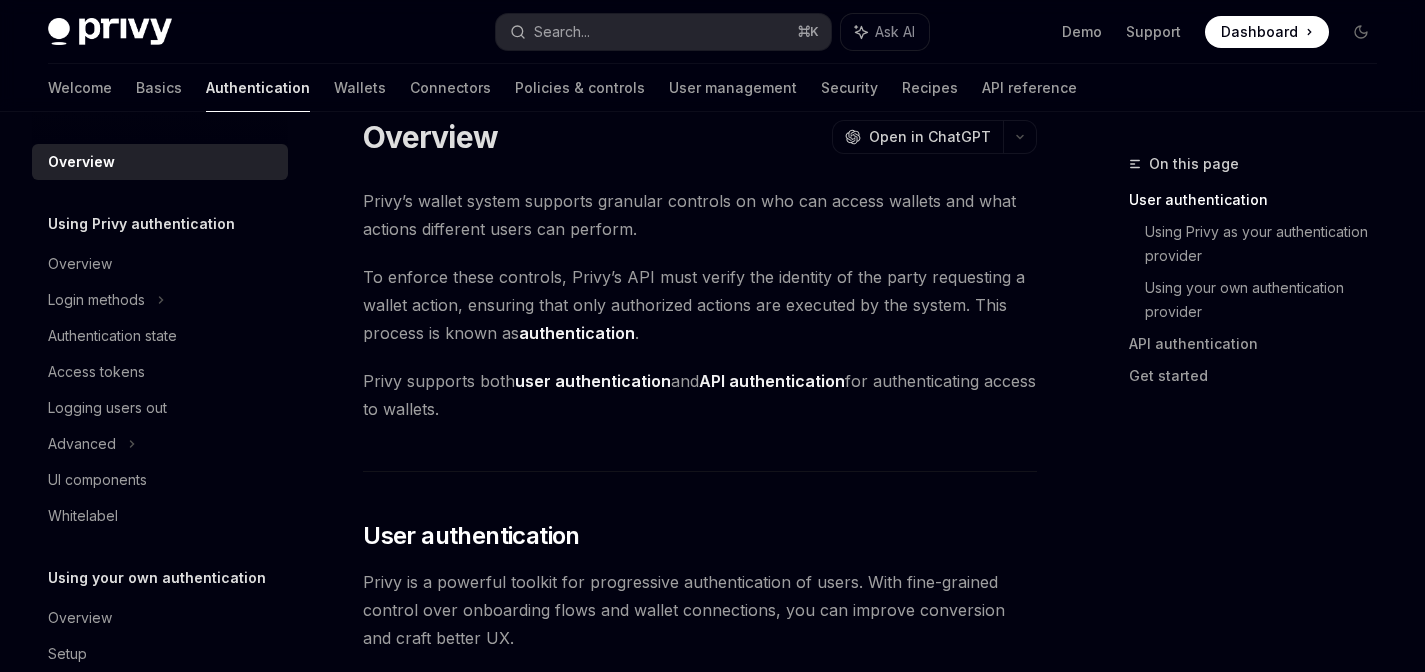 scroll, scrollTop: 83, scrollLeft: 0, axis: vertical 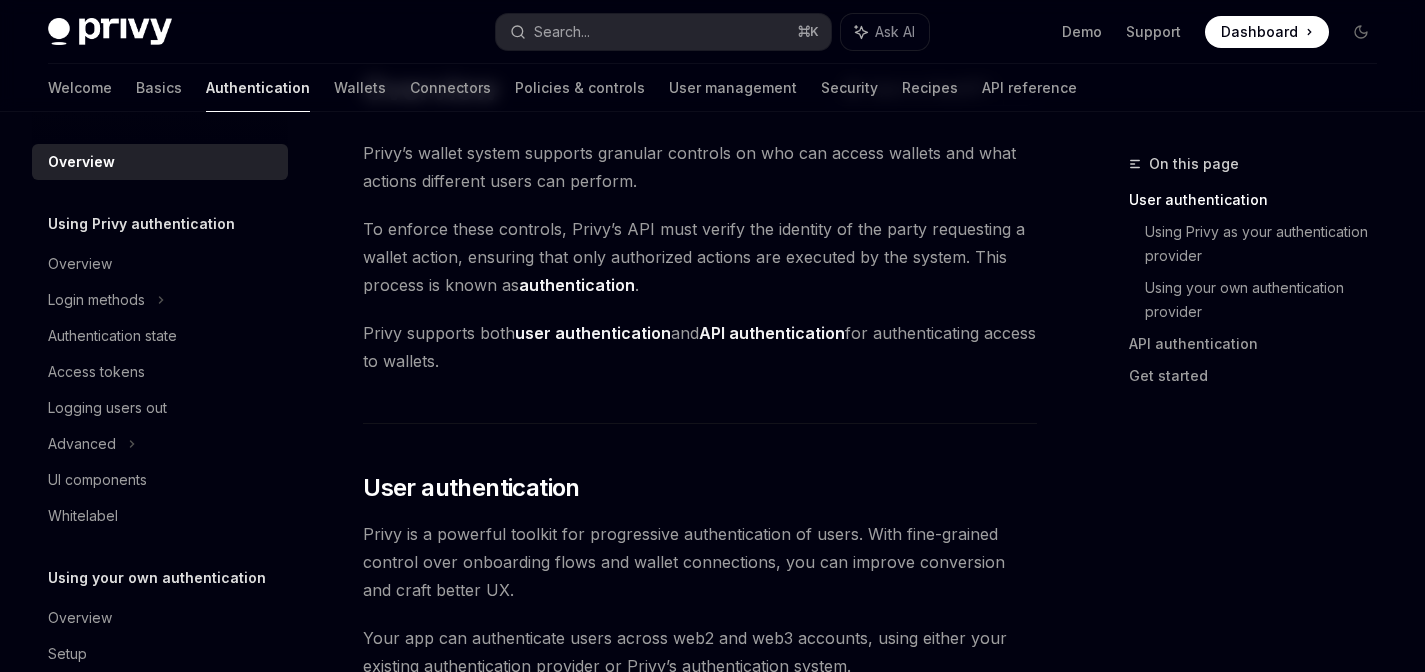 click on "API authentication" at bounding box center (772, 333) 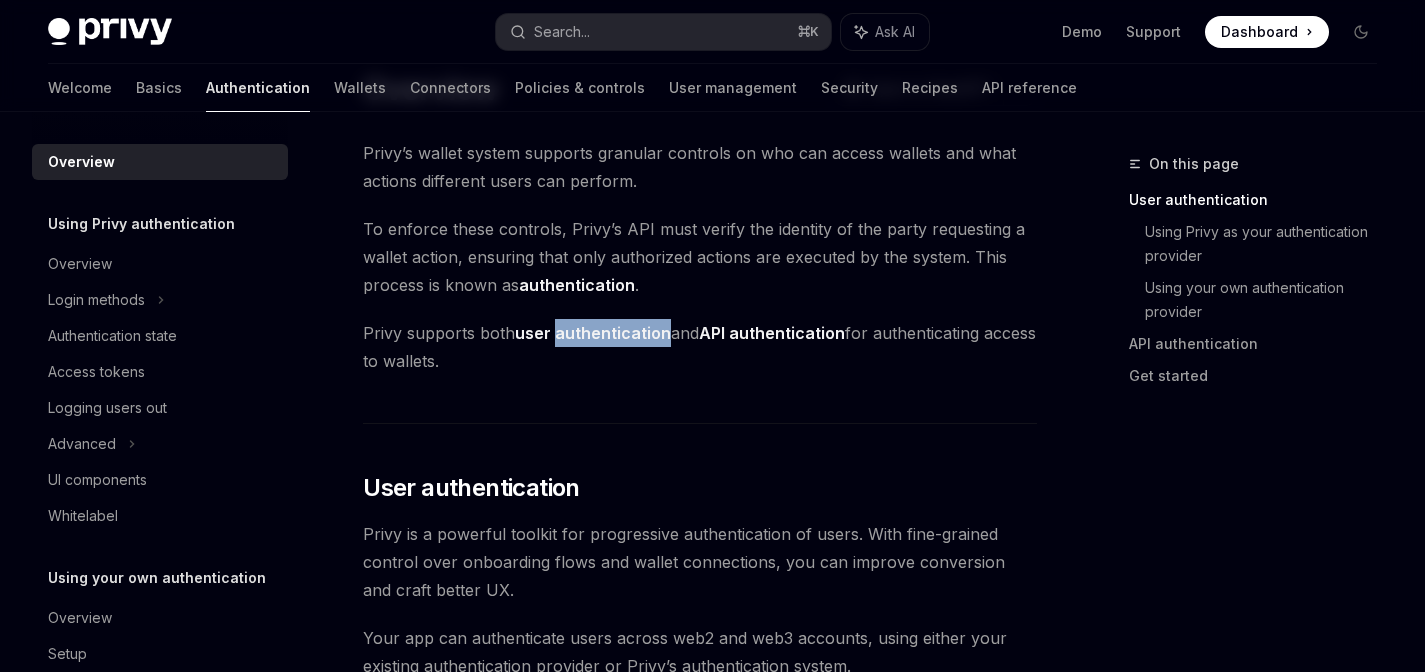 click on "user authentication" at bounding box center (593, 333) 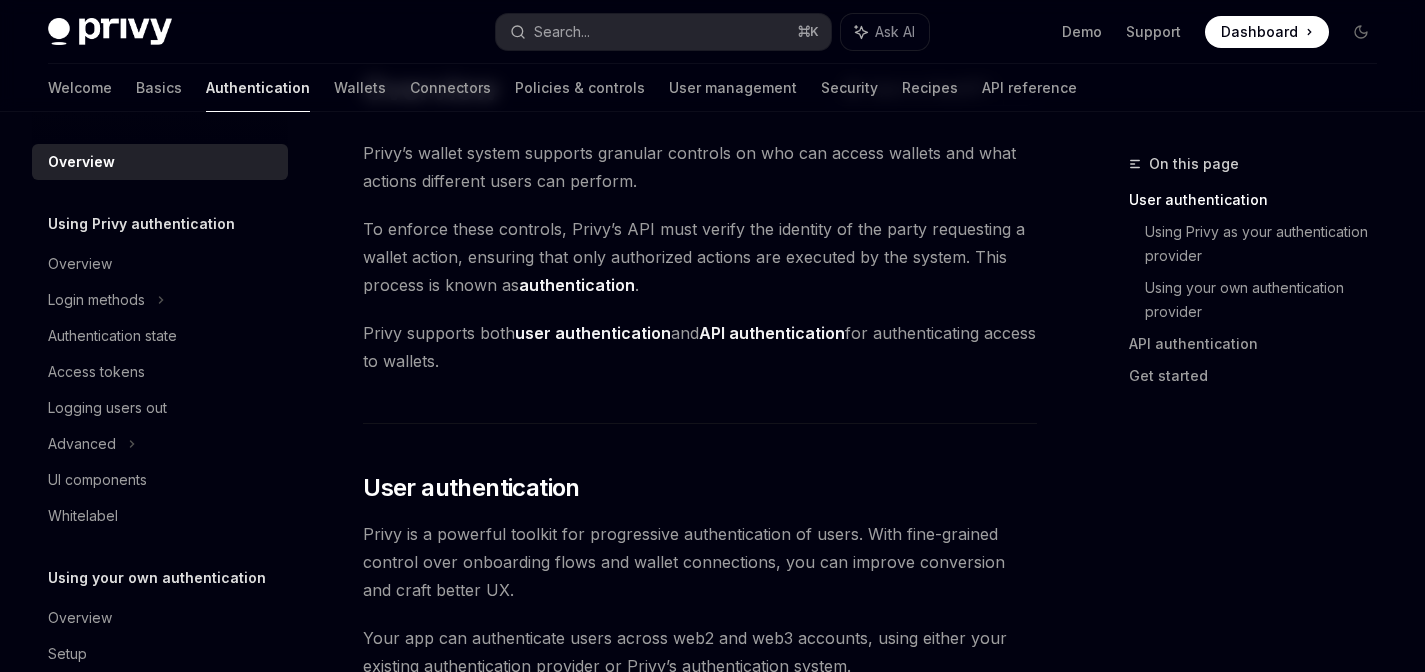 click on "Privy supports both  user authentication  and  API authentication  for authenticating access to wallets." at bounding box center (700, 347) 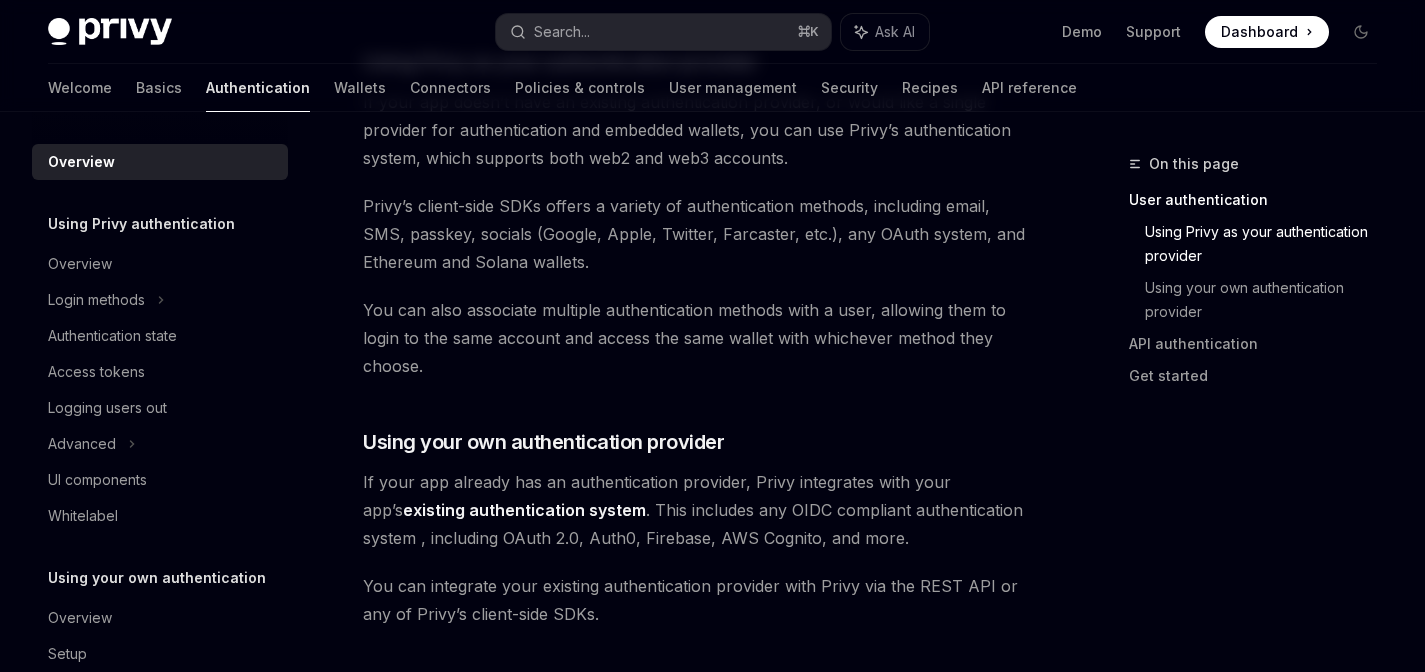 scroll, scrollTop: 833, scrollLeft: 0, axis: vertical 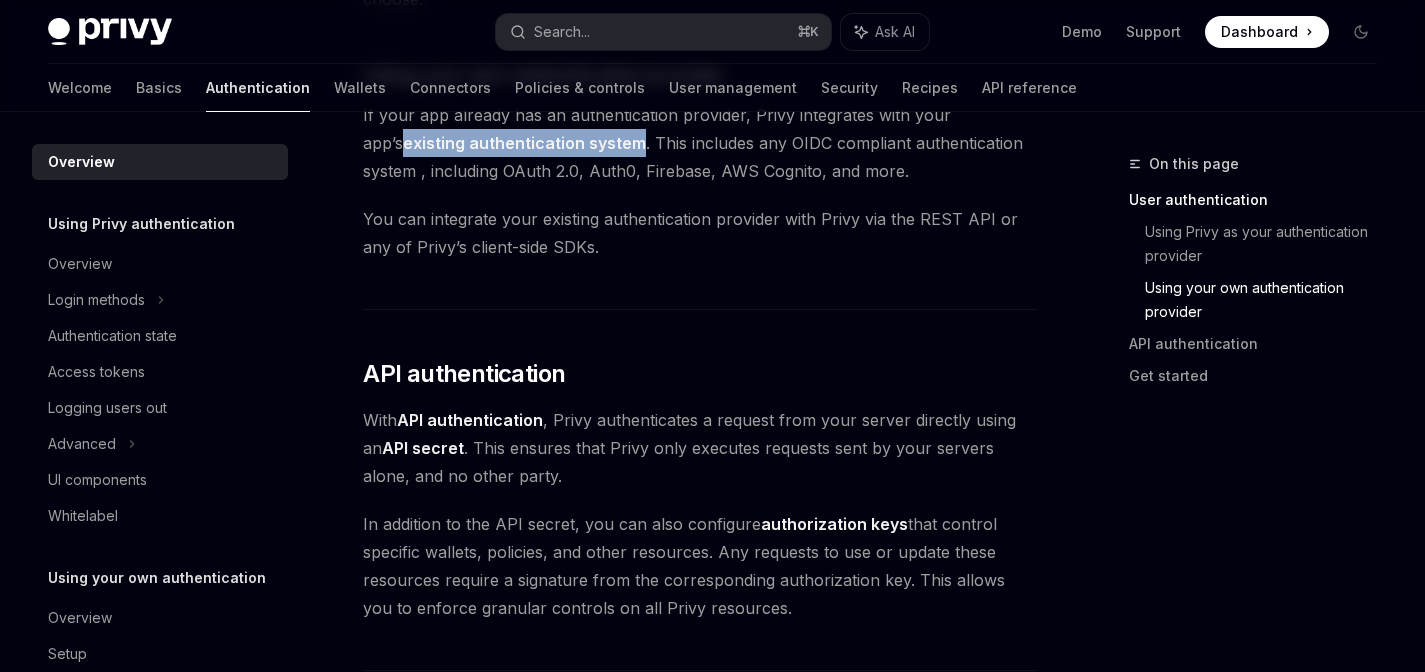 click on "API secret" at bounding box center (423, 448) 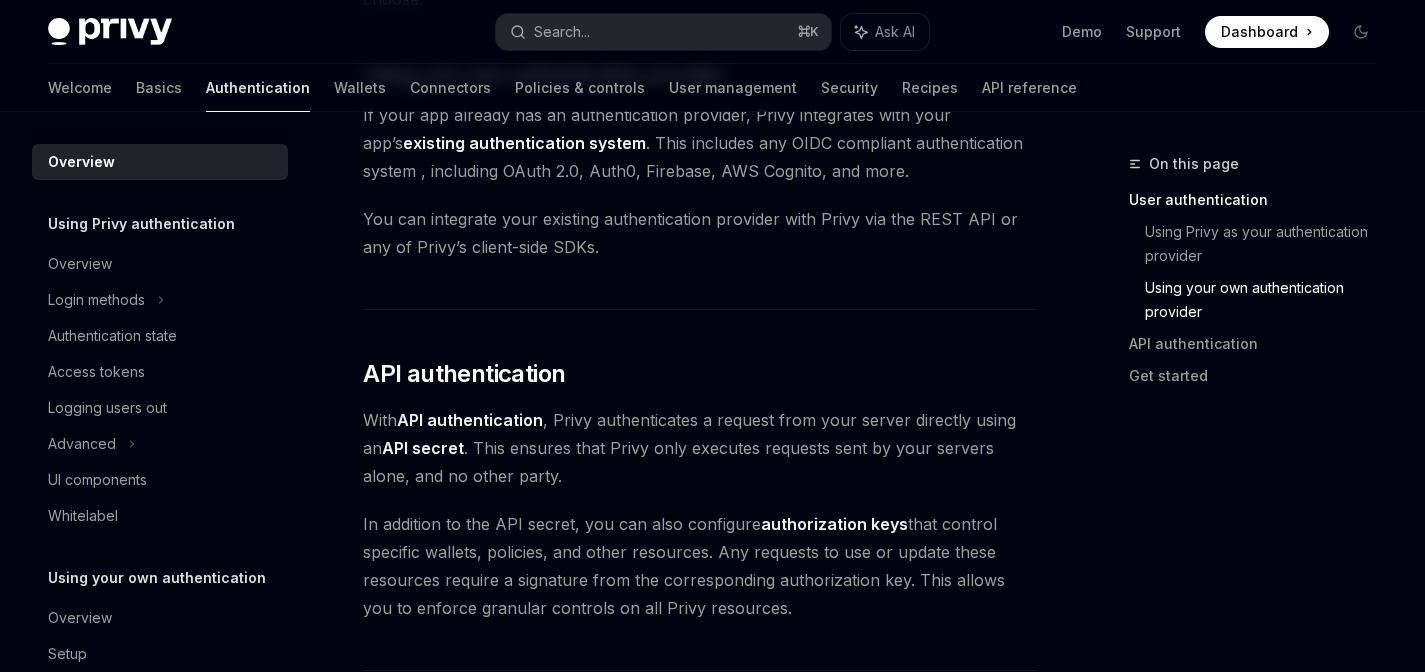click on "API secret" at bounding box center [423, 448] 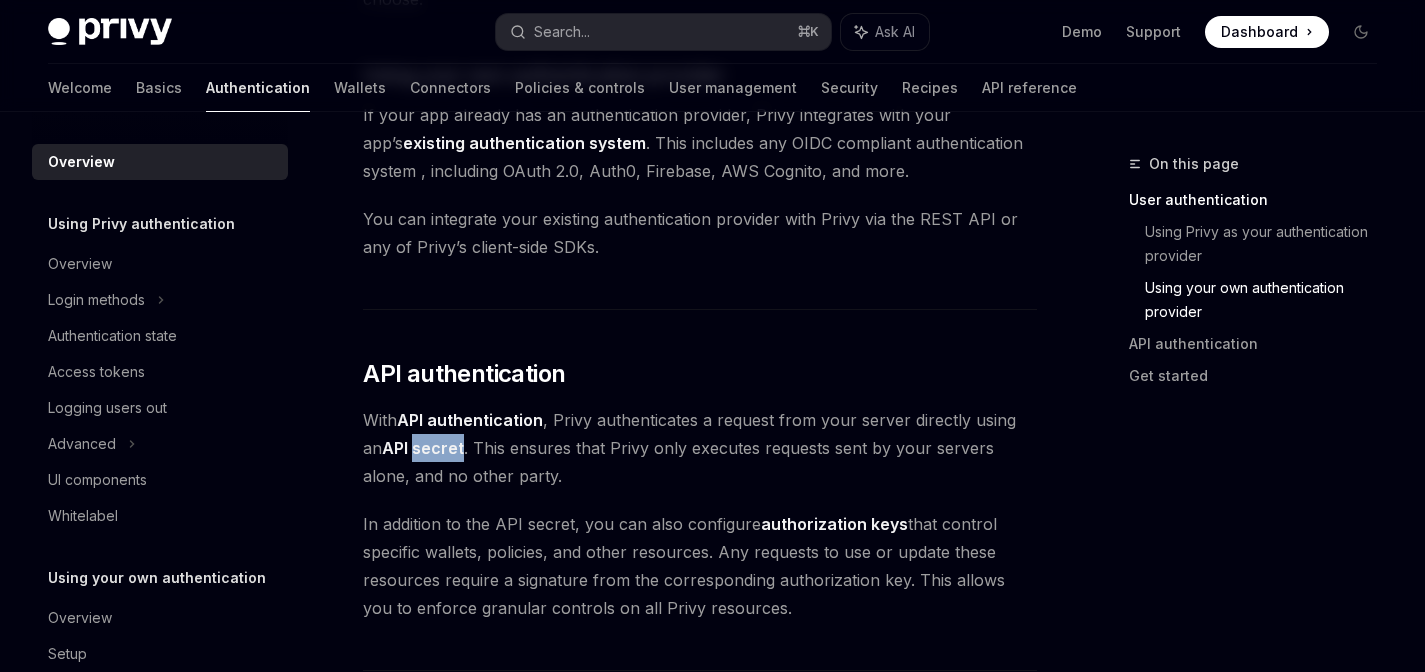 click on "API secret" at bounding box center [423, 448] 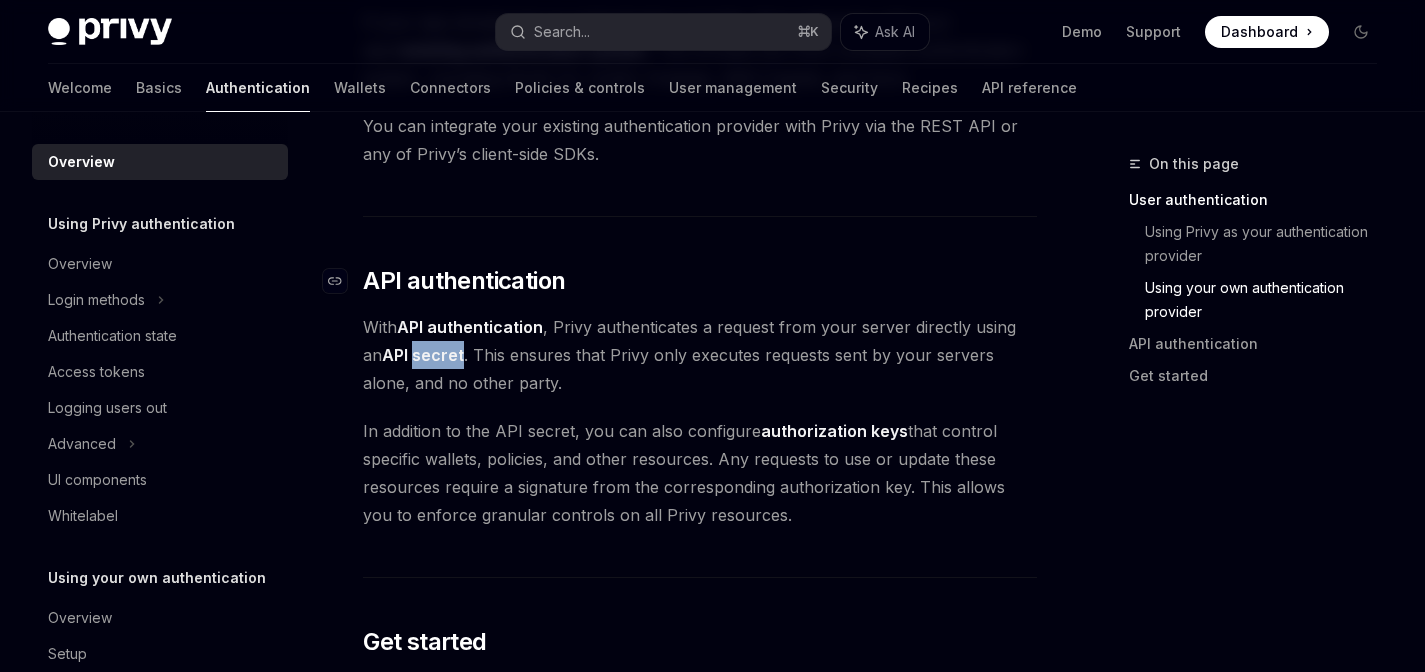 scroll, scrollTop: 1224, scrollLeft: 0, axis: vertical 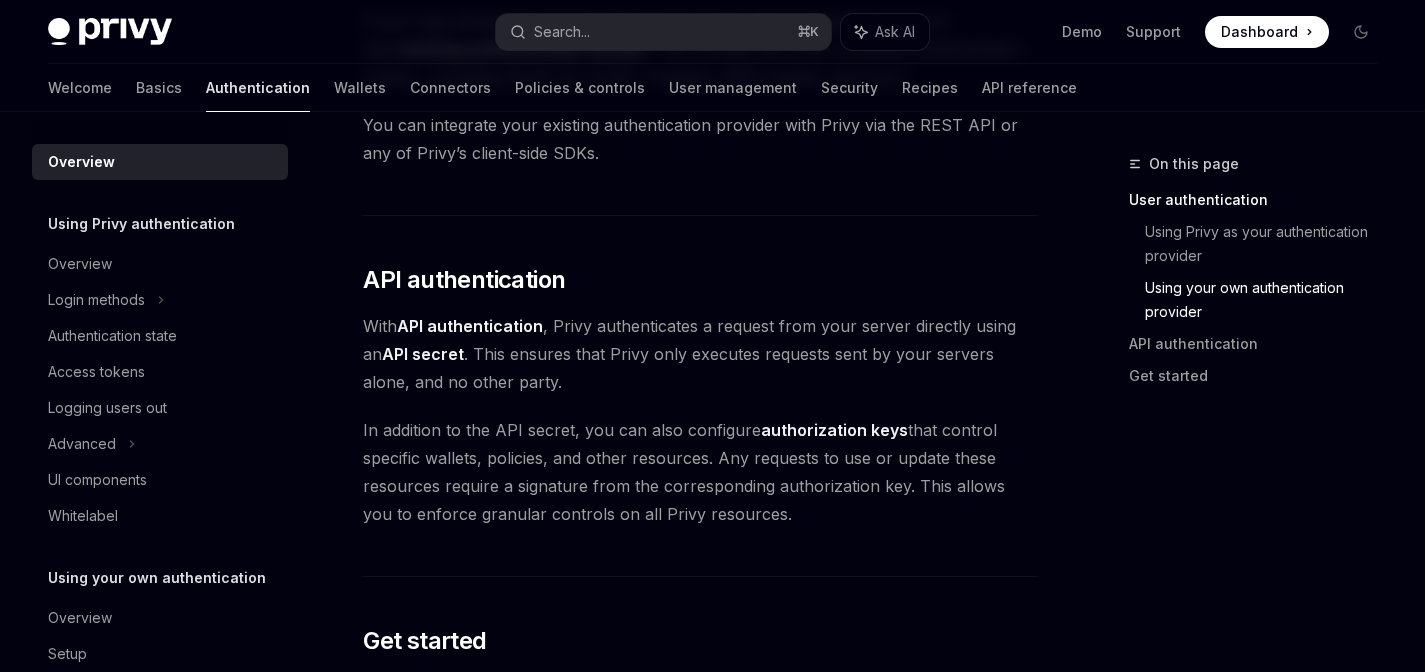 click on "authorization keys" at bounding box center (834, 430) 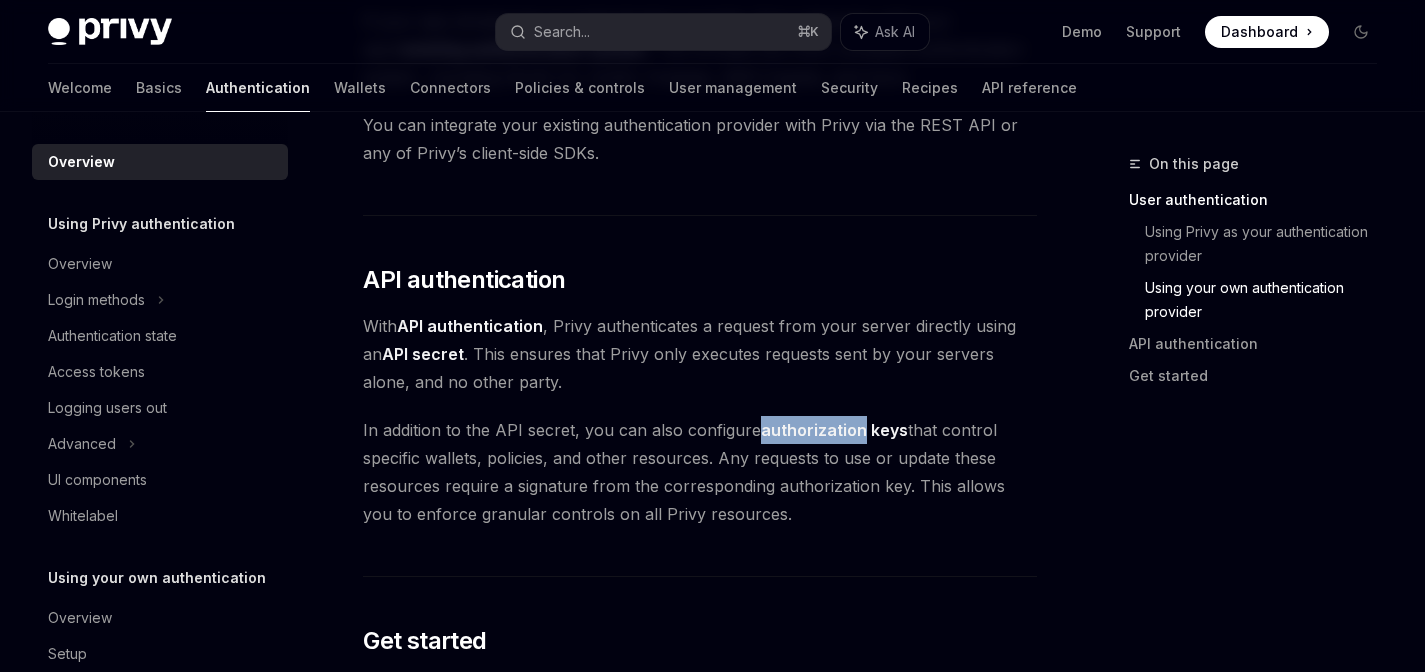 click on "authorization keys" at bounding box center [834, 430] 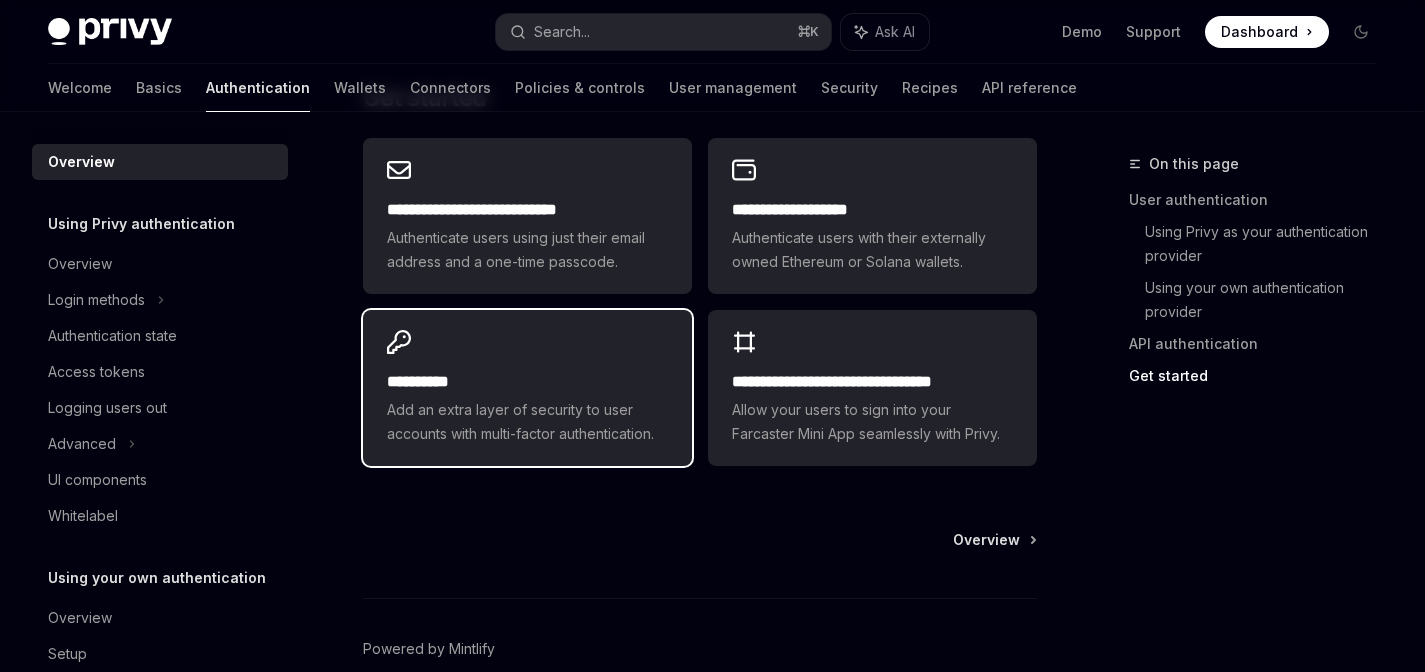 scroll, scrollTop: 1739, scrollLeft: 0, axis: vertical 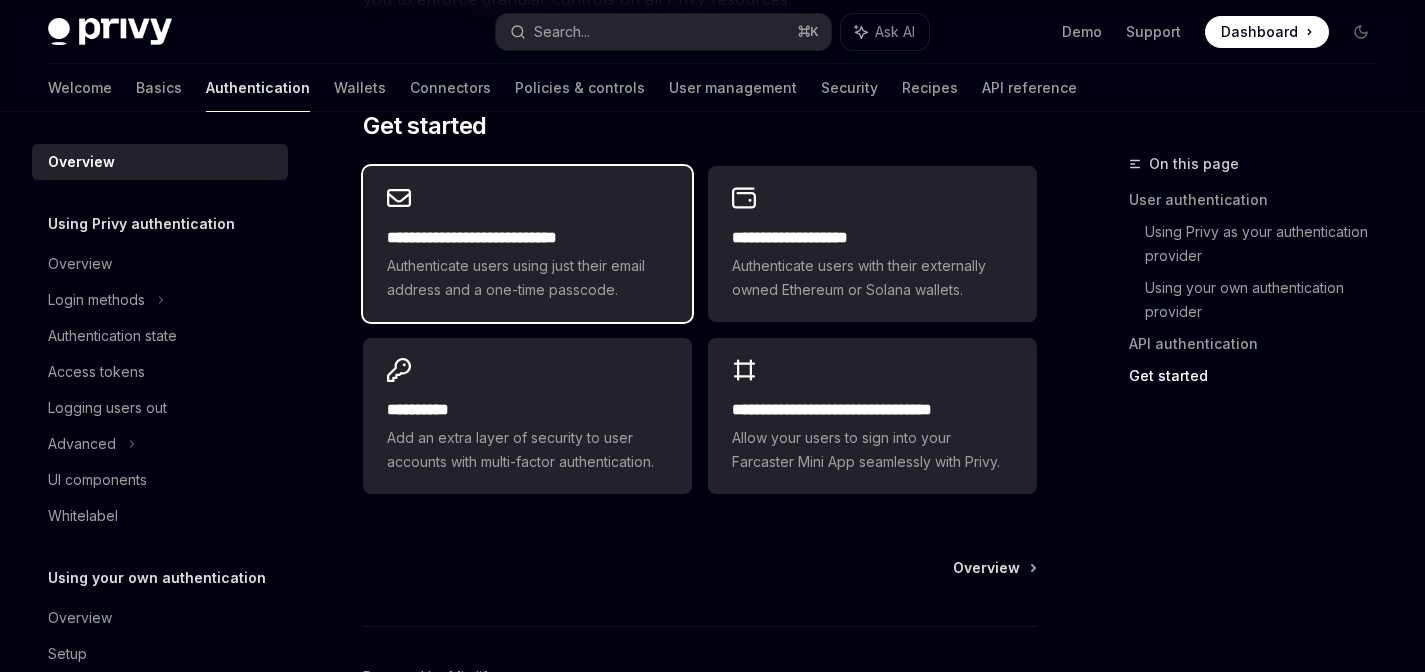 click on "**********" at bounding box center (527, 244) 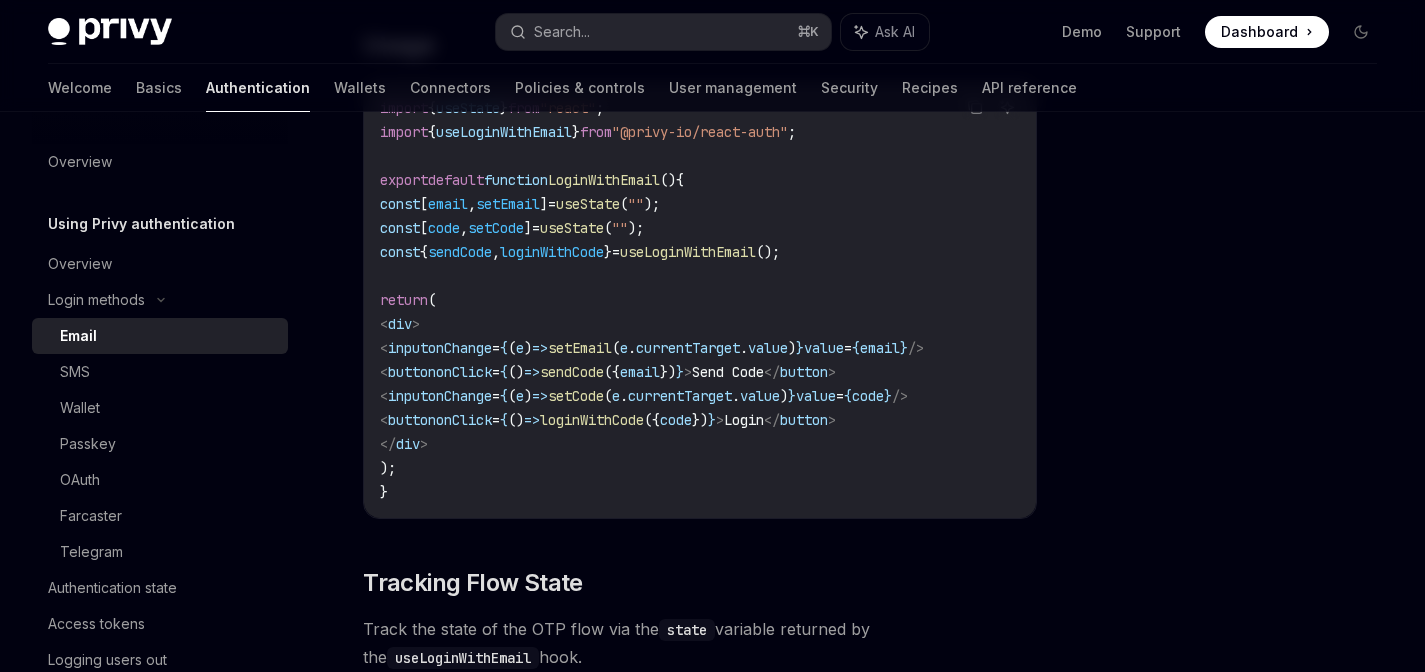 scroll, scrollTop: 1771, scrollLeft: 0, axis: vertical 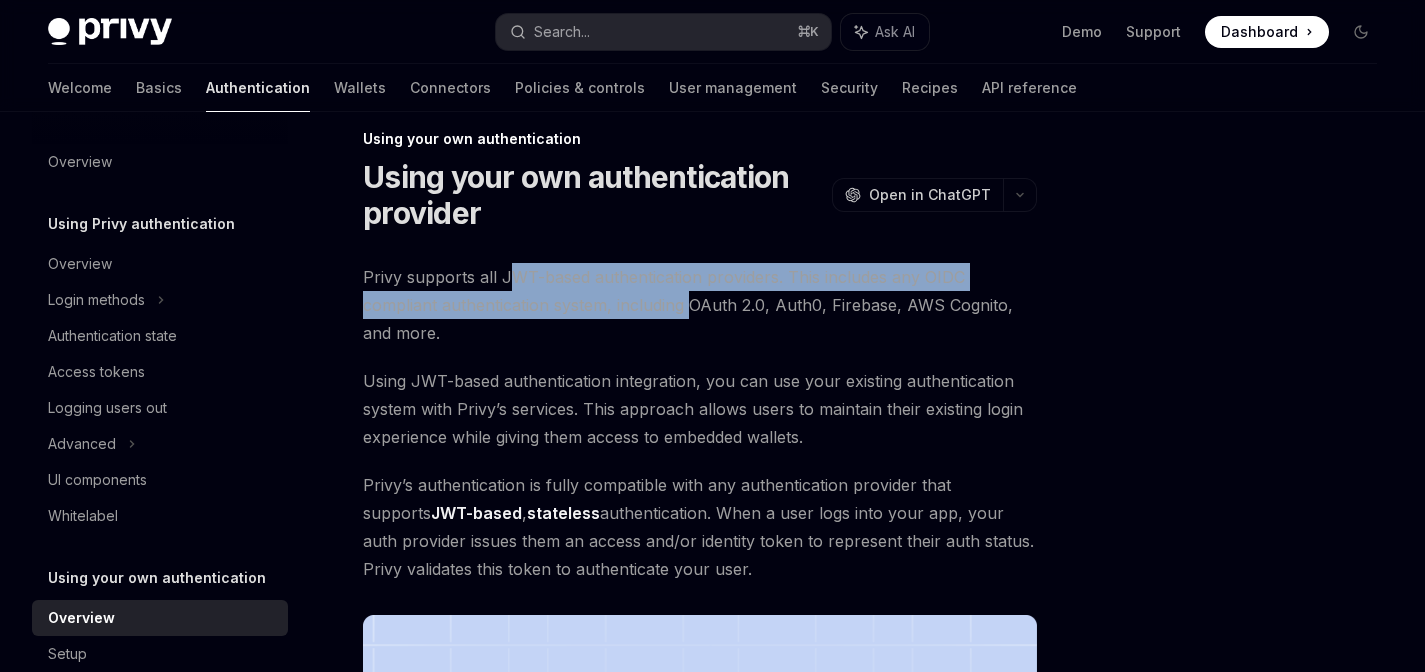 drag, startPoint x: 507, startPoint y: 279, endPoint x: 696, endPoint y: 291, distance: 189.38057 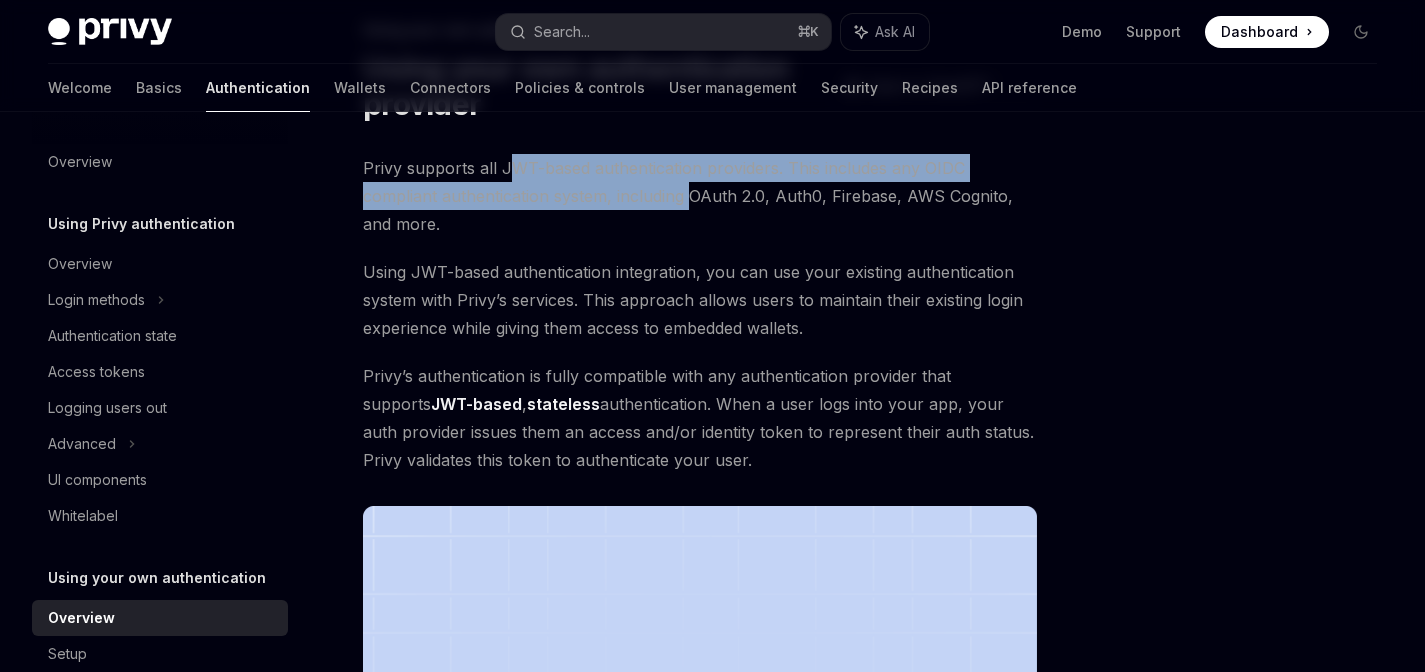 scroll, scrollTop: 138, scrollLeft: 0, axis: vertical 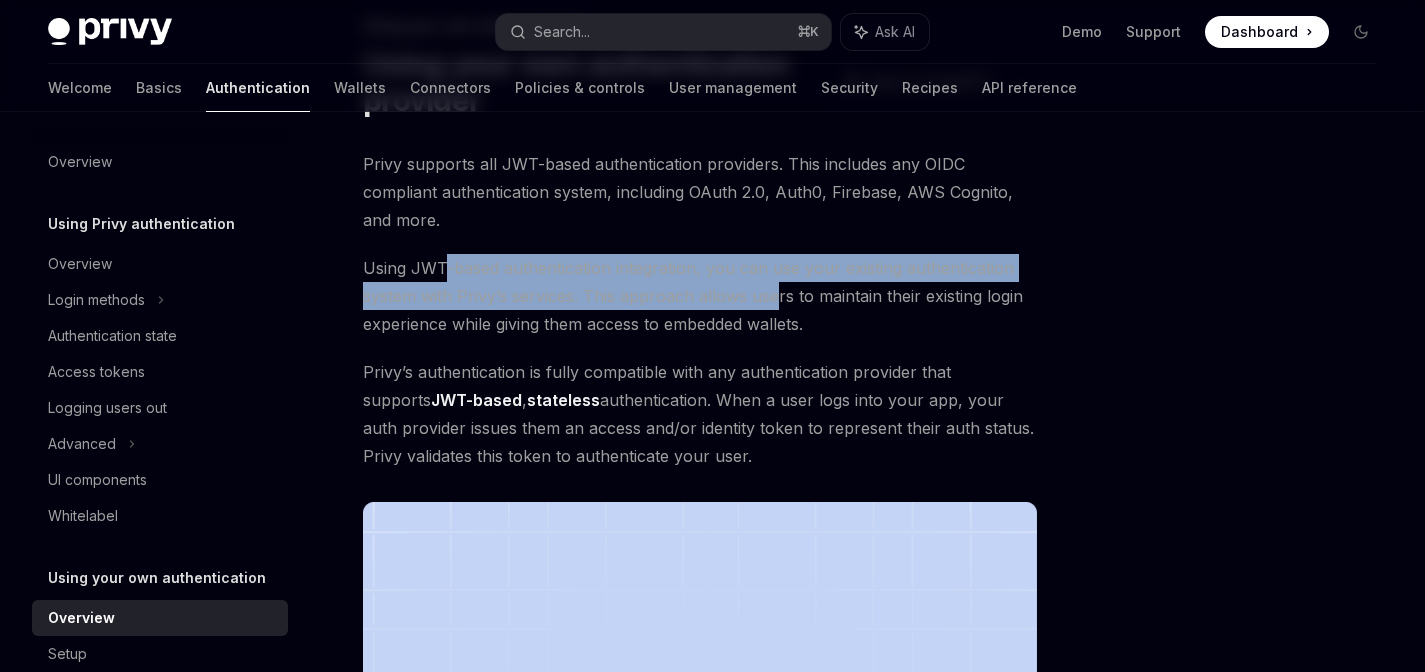 drag, startPoint x: 443, startPoint y: 259, endPoint x: 780, endPoint y: 290, distance: 338.42282 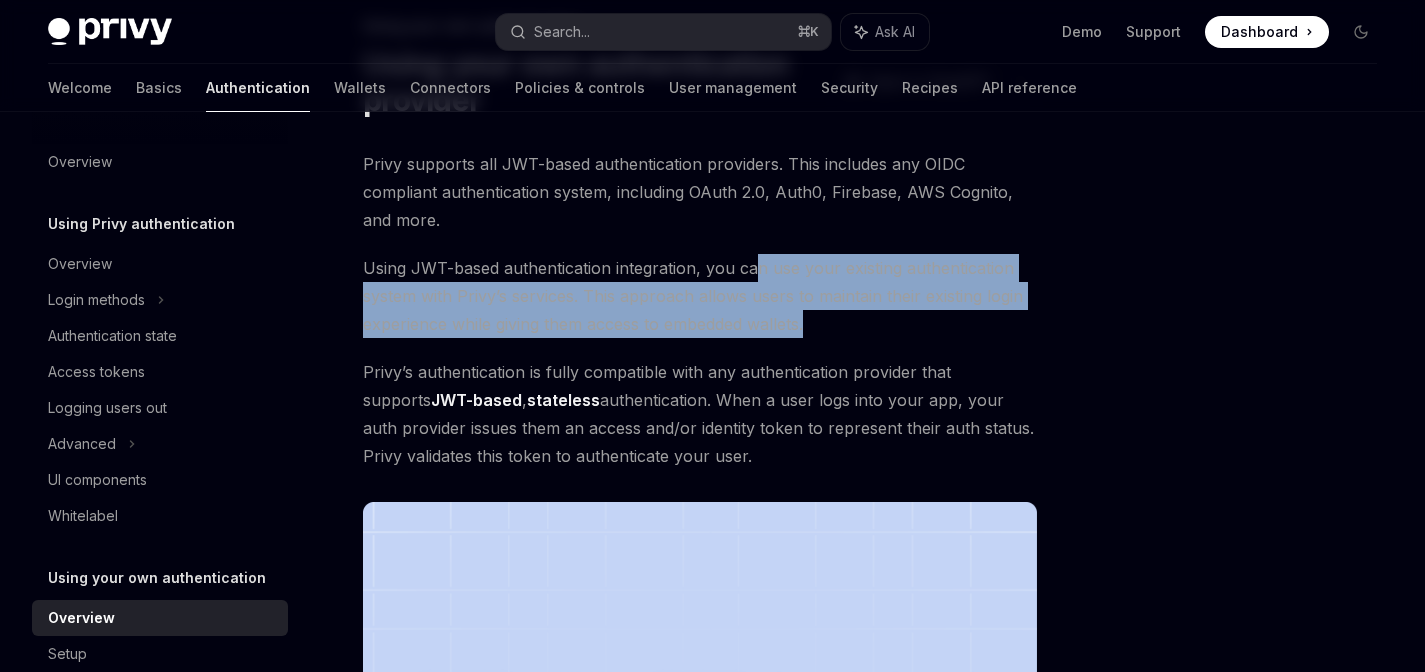 drag, startPoint x: 756, startPoint y: 263, endPoint x: 815, endPoint y: 327, distance: 87.04597 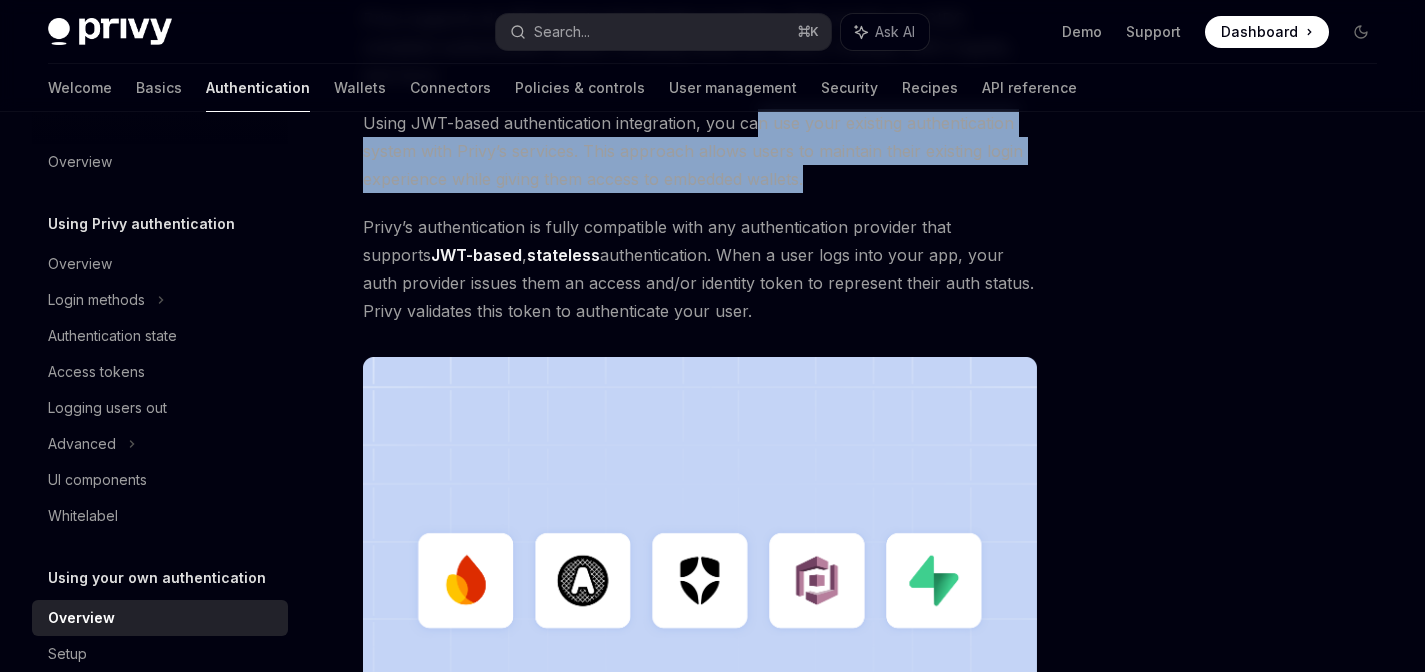 scroll, scrollTop: 287, scrollLeft: 0, axis: vertical 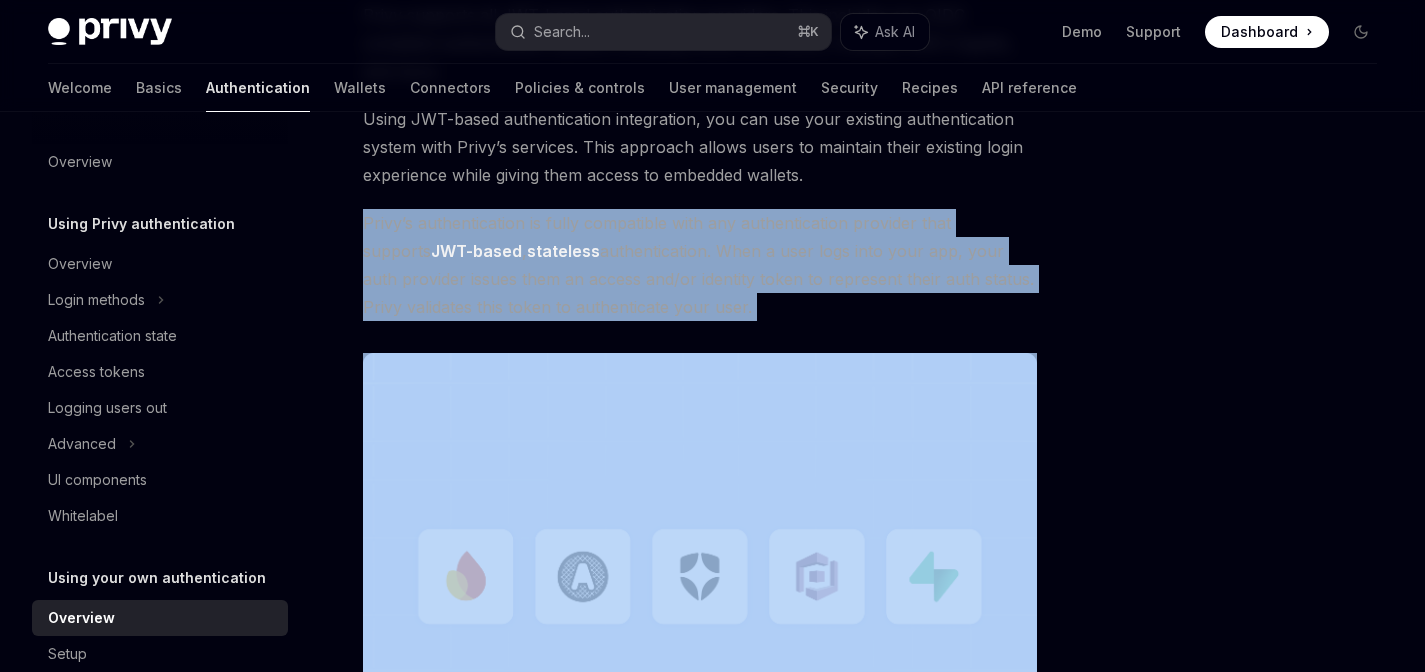 drag, startPoint x: 788, startPoint y: 327, endPoint x: 581, endPoint y: 207, distance: 239.26764 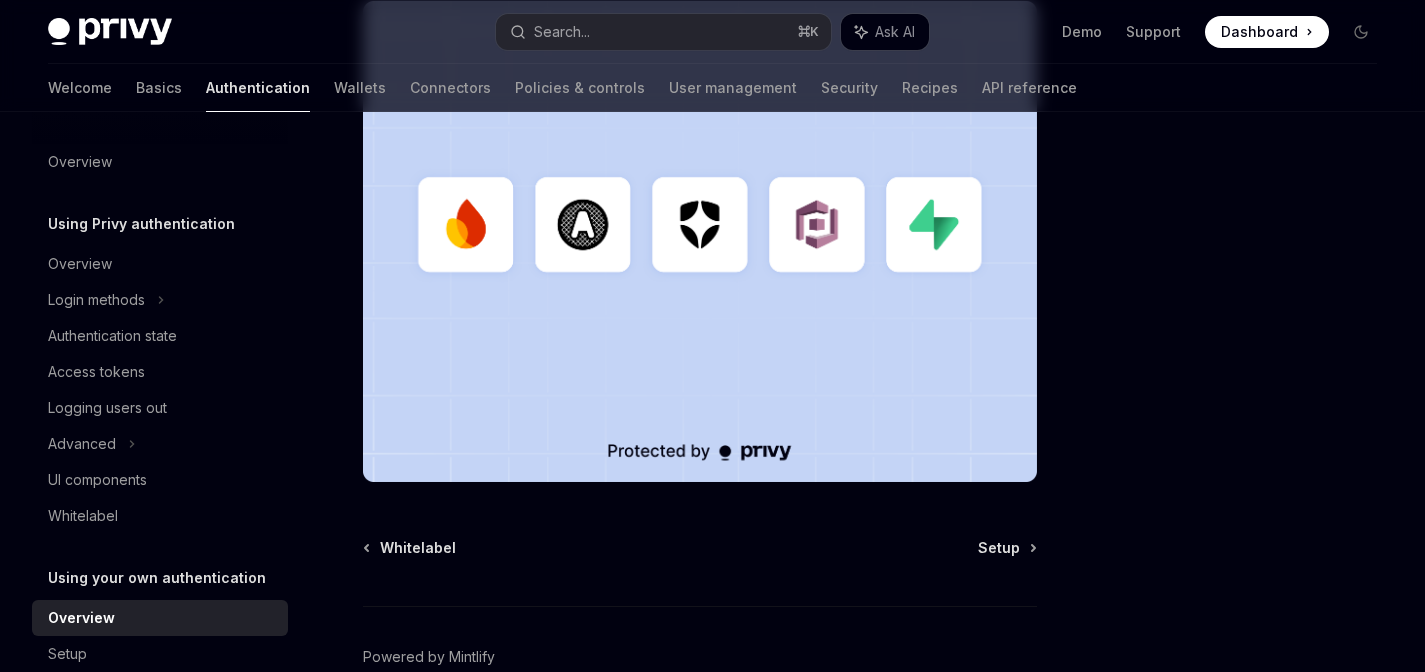 scroll, scrollTop: 620, scrollLeft: 0, axis: vertical 